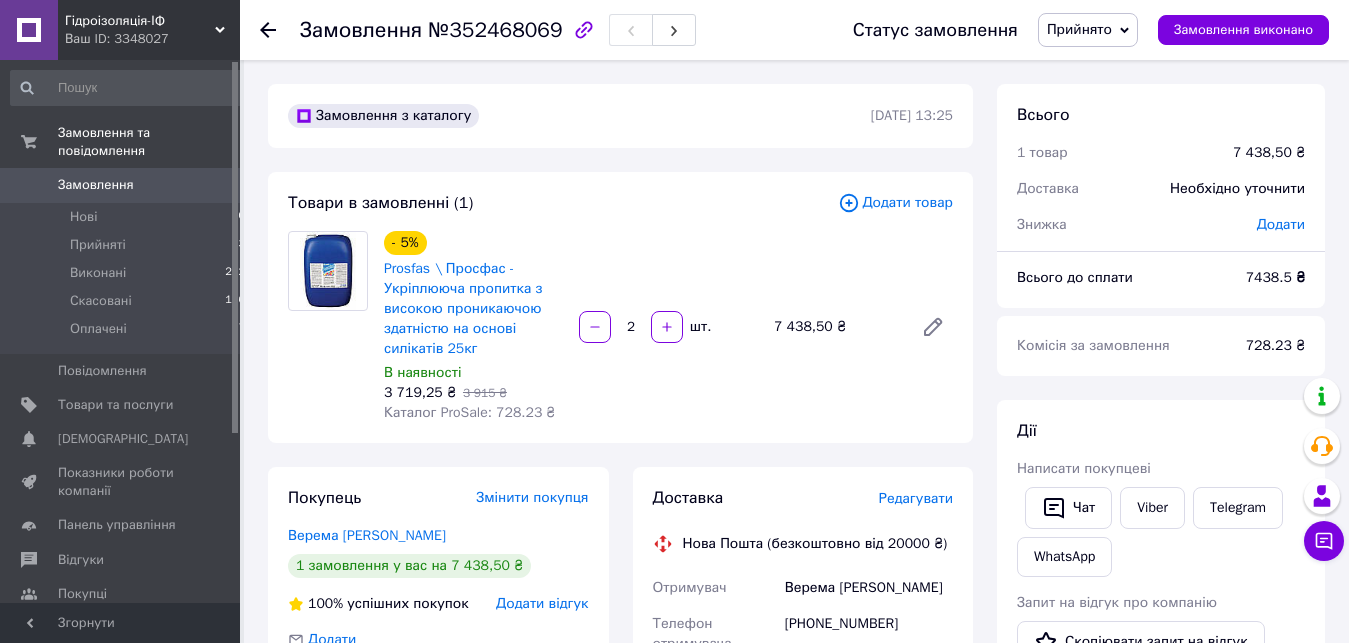 scroll, scrollTop: 306, scrollLeft: 0, axis: vertical 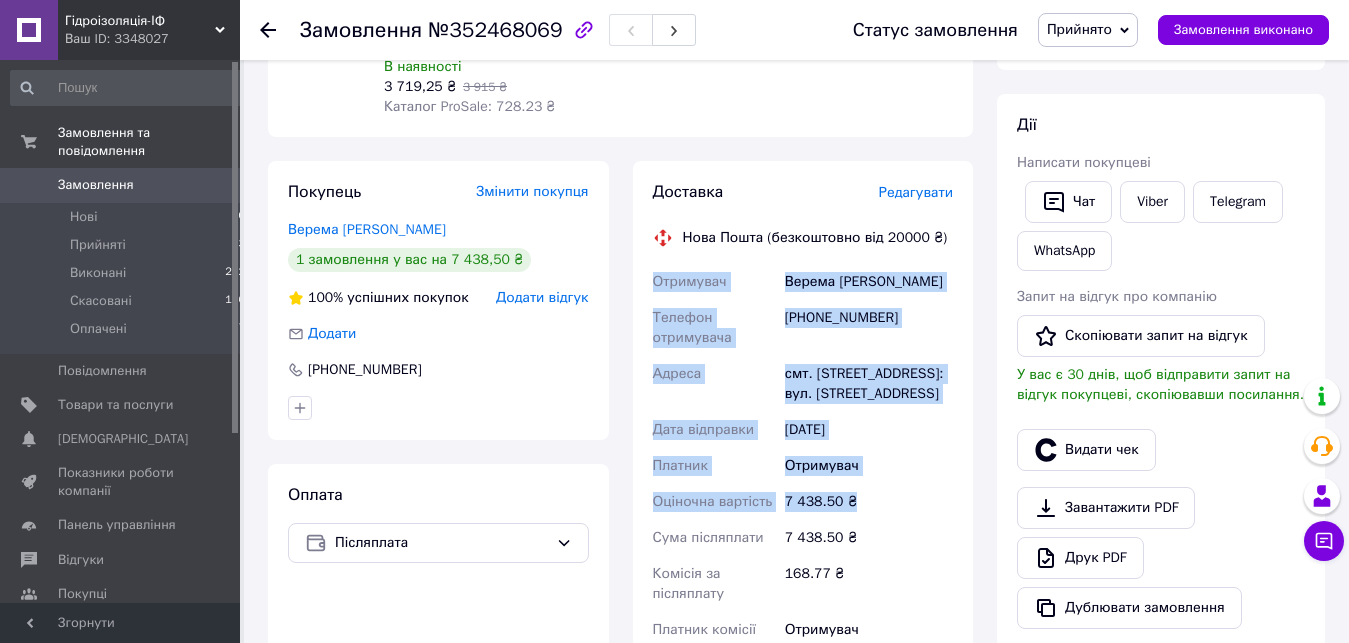 click on "Замовлення" at bounding box center (96, 185) 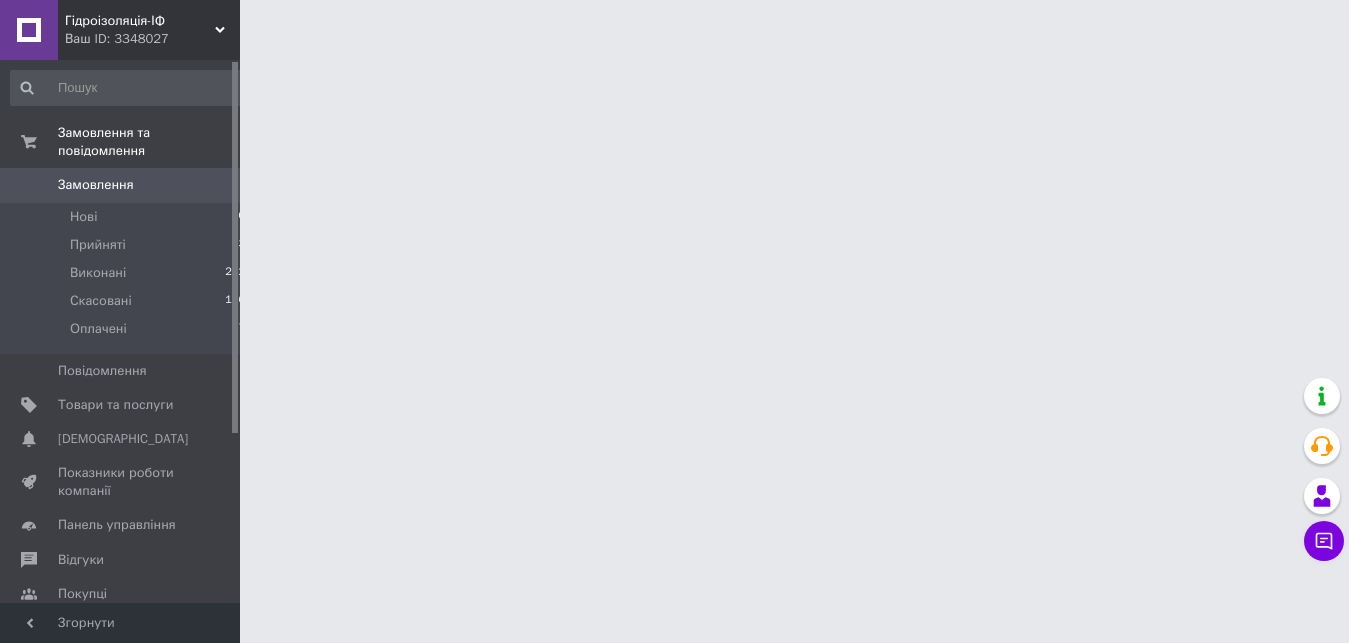 scroll, scrollTop: 0, scrollLeft: 0, axis: both 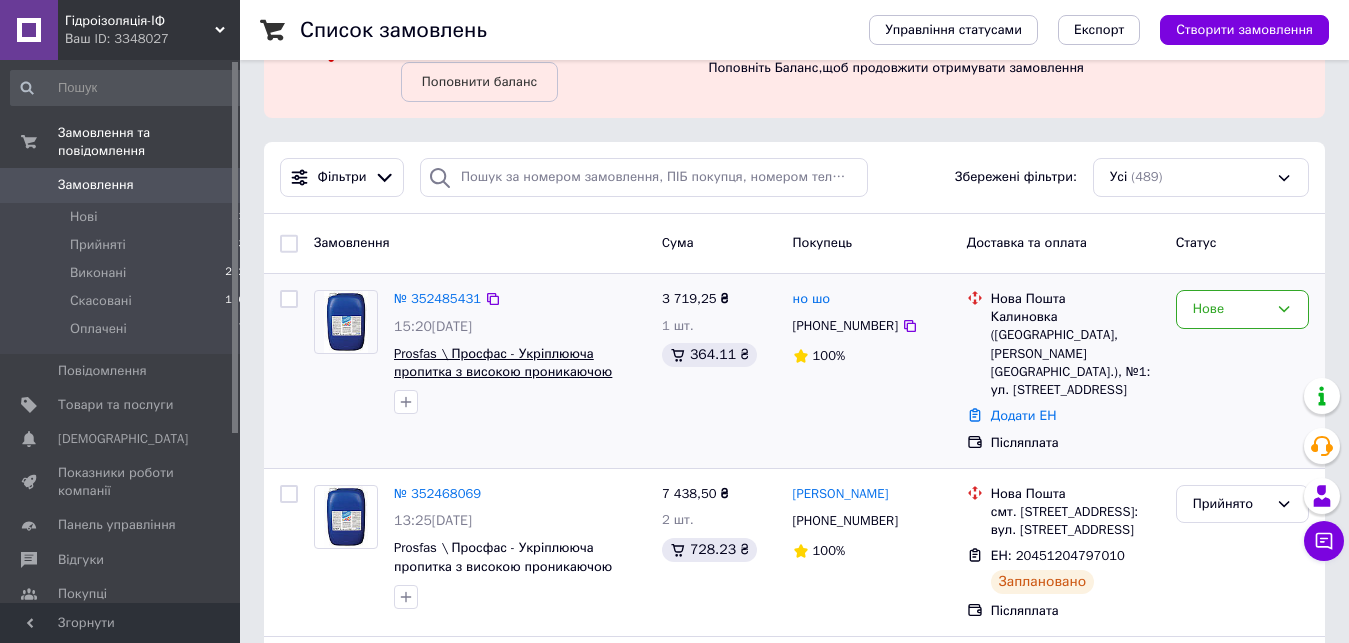 click on "Prosfas \ Просфас - Укріплююча пропитка з високою проникаючою здатністю на основі силікатів 25кг" at bounding box center (503, 372) 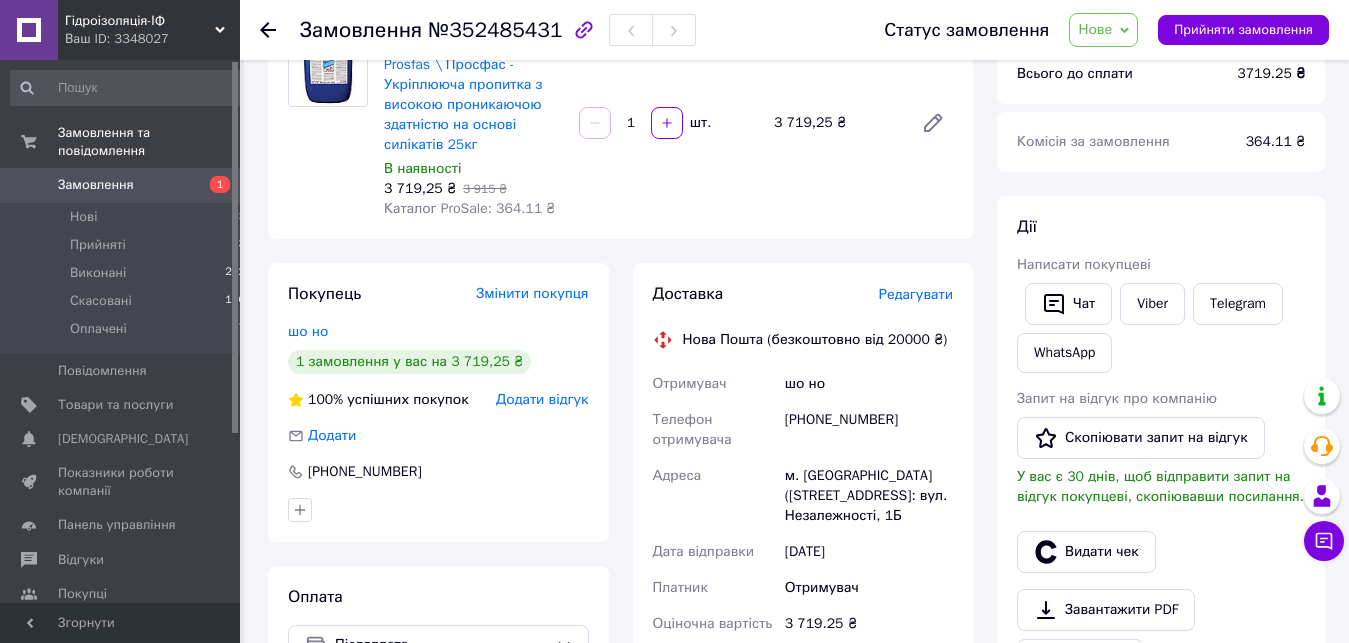 scroll, scrollTop: 0, scrollLeft: 0, axis: both 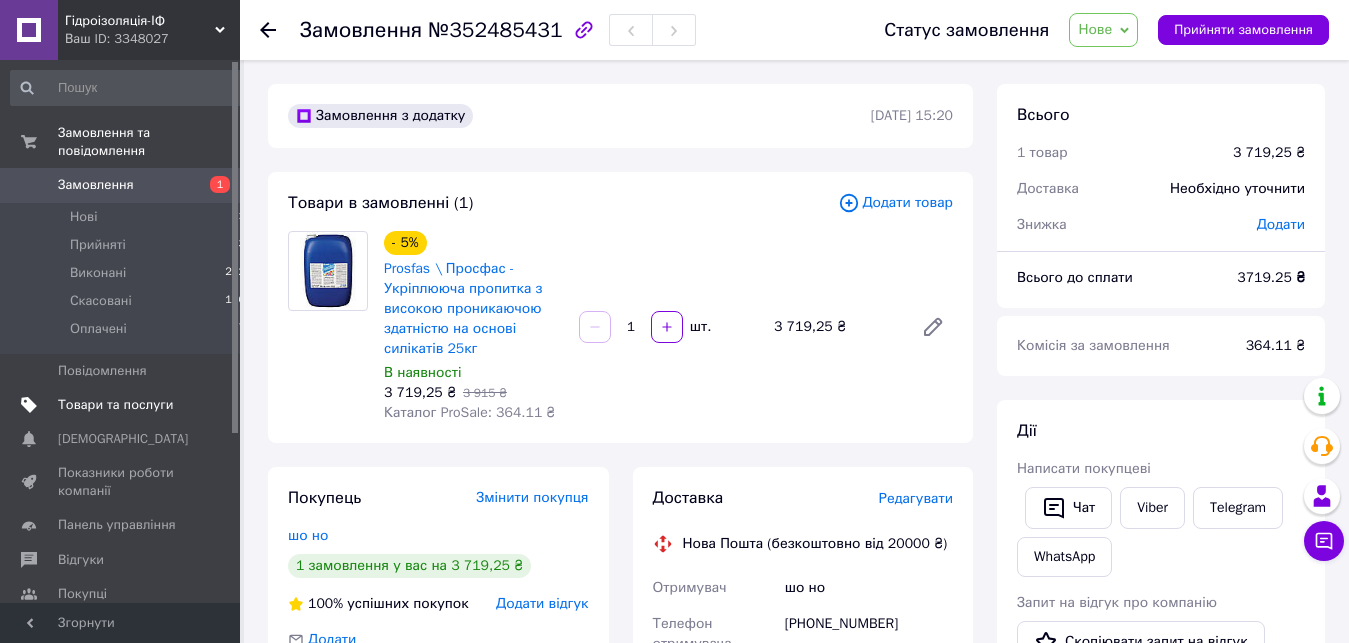 click on "Товари та послуги" at bounding box center (115, 405) 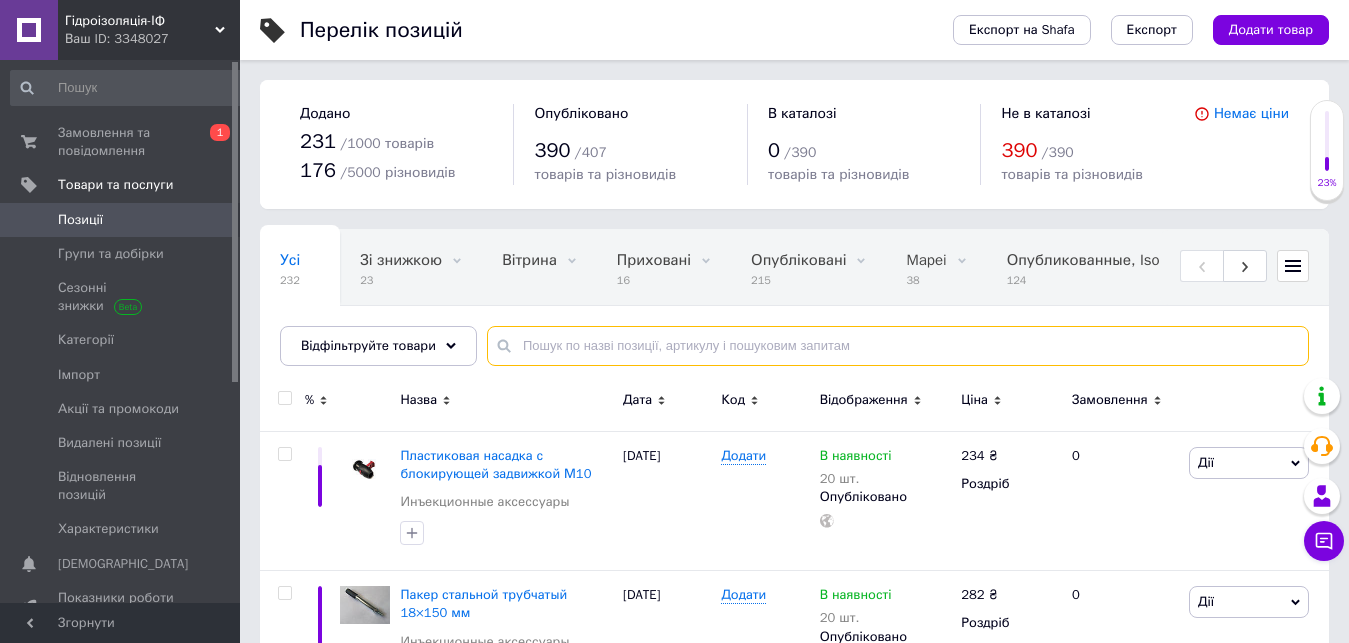 click at bounding box center [898, 346] 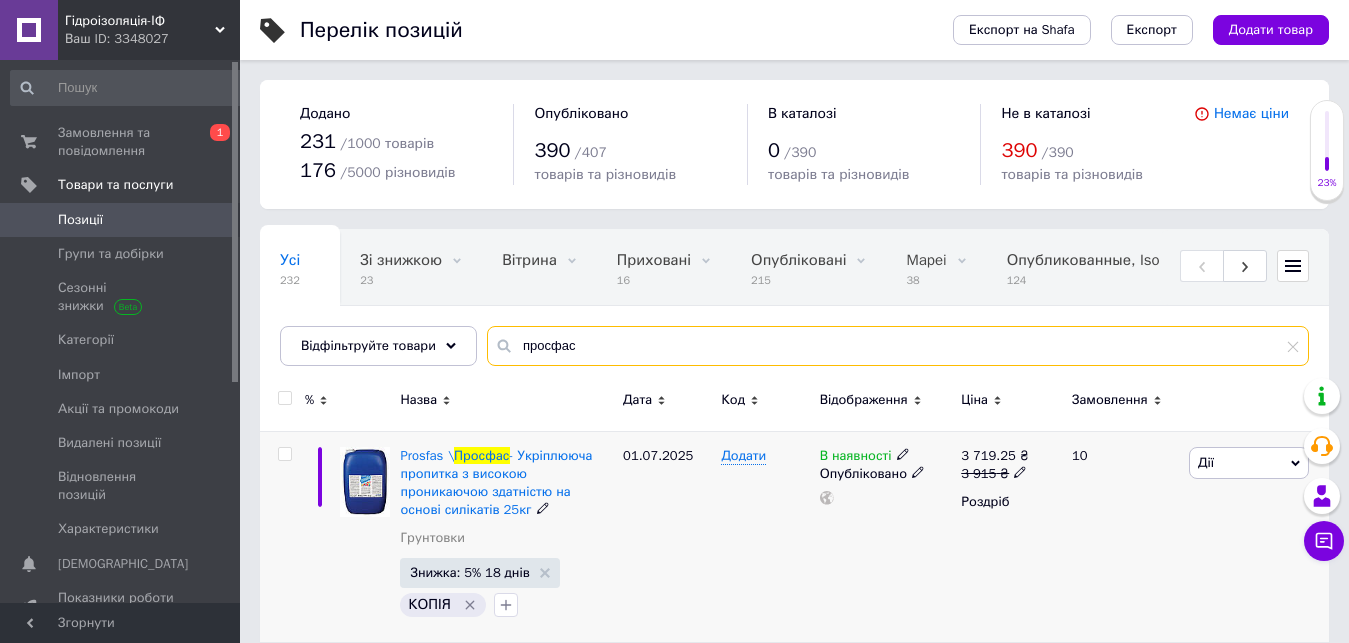 type on "просфас" 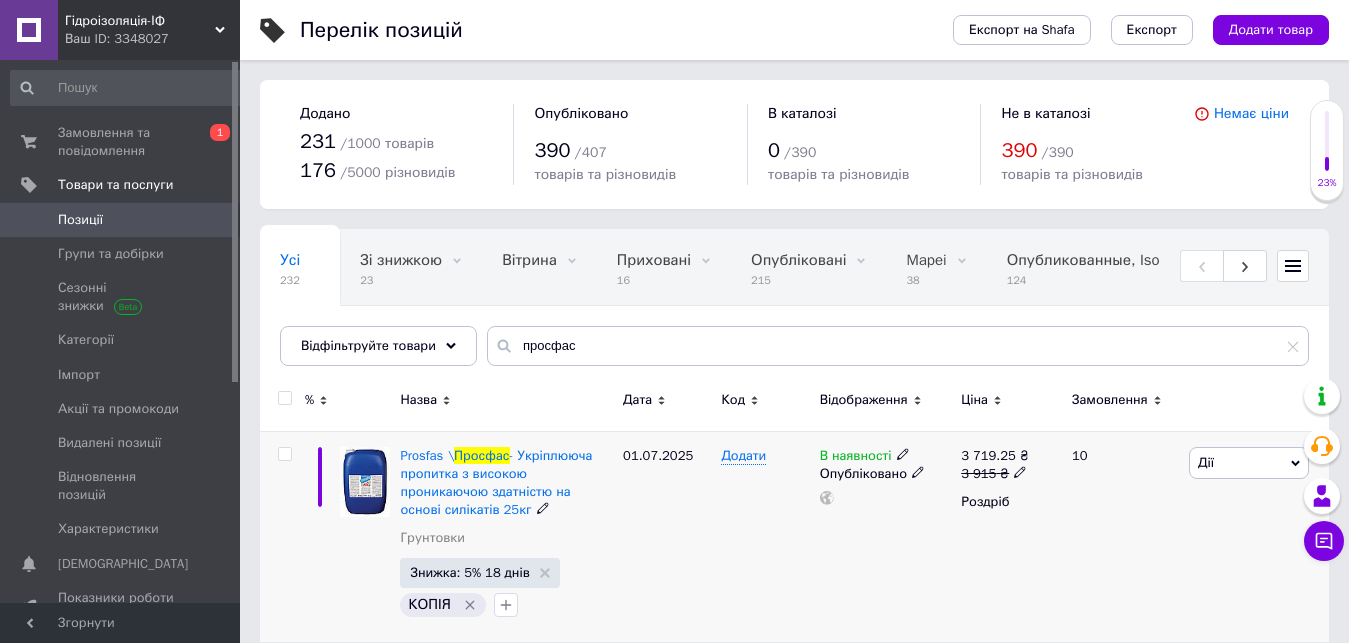 click 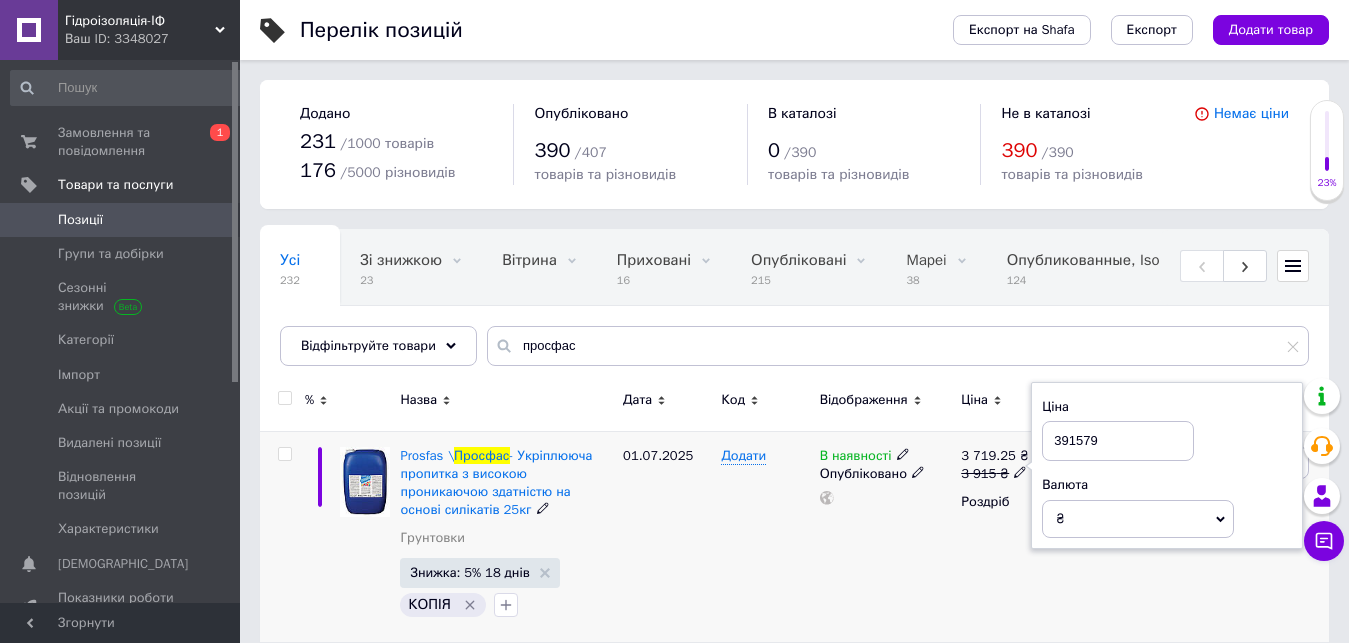 click on "391579" at bounding box center [1118, 441] 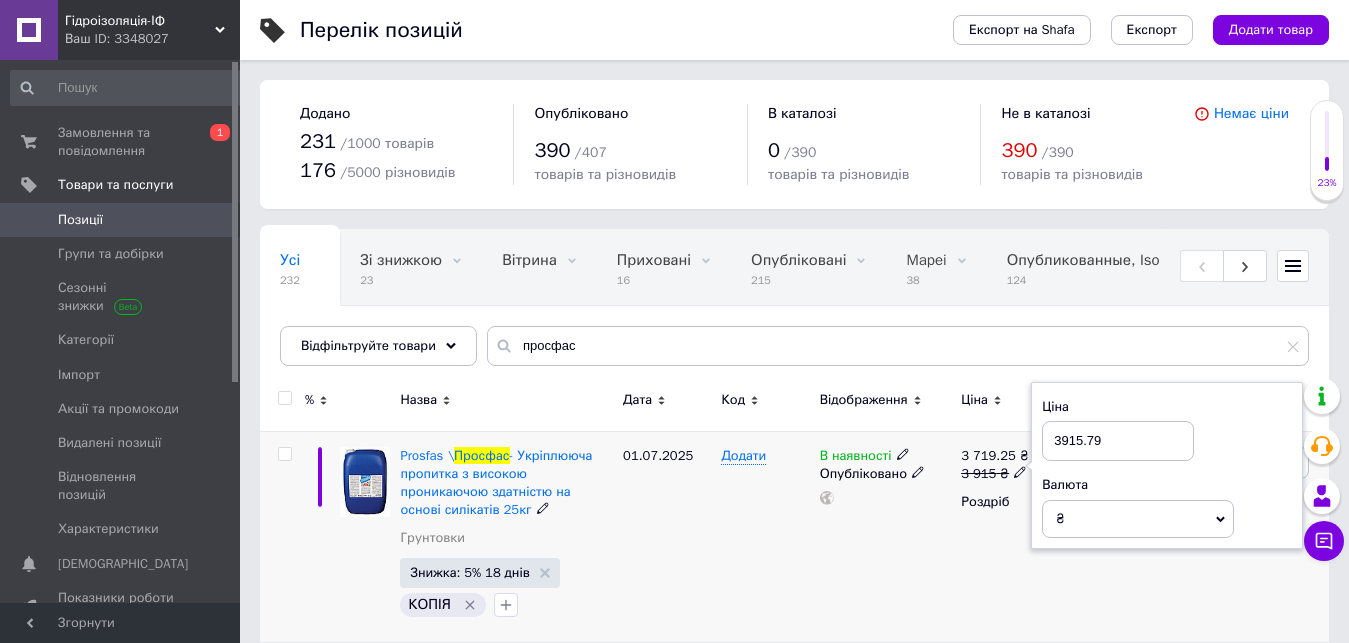 type on "3915.79" 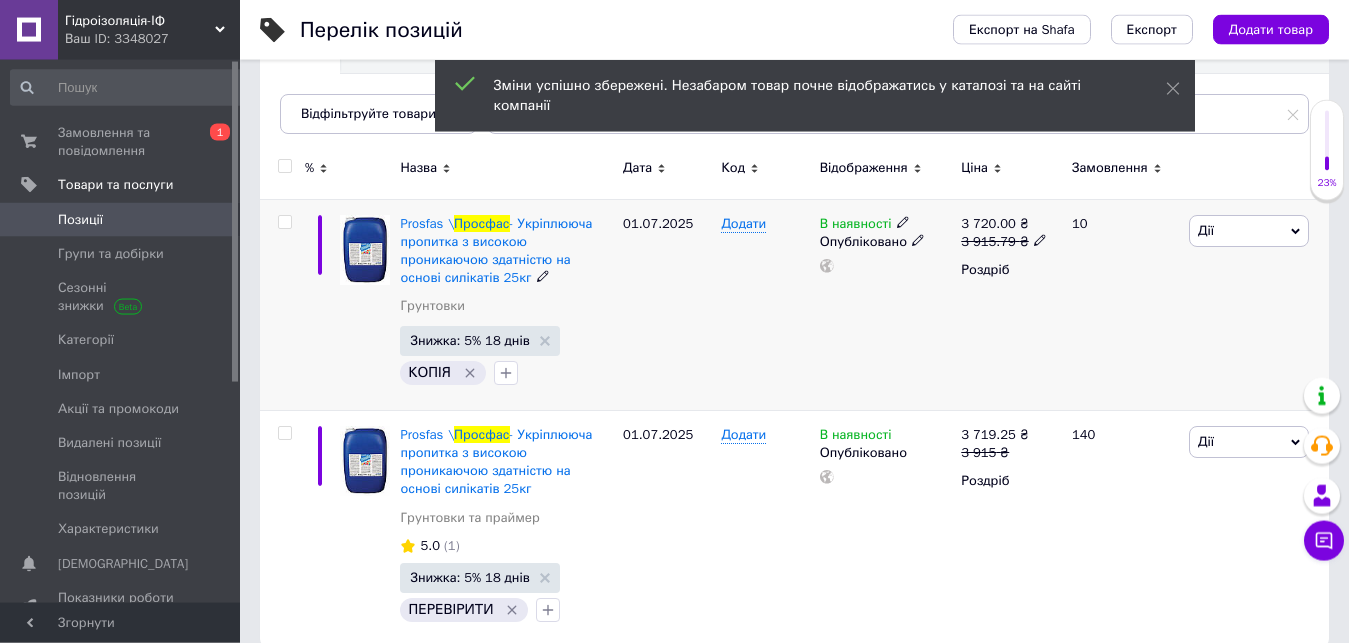 scroll, scrollTop: 257, scrollLeft: 0, axis: vertical 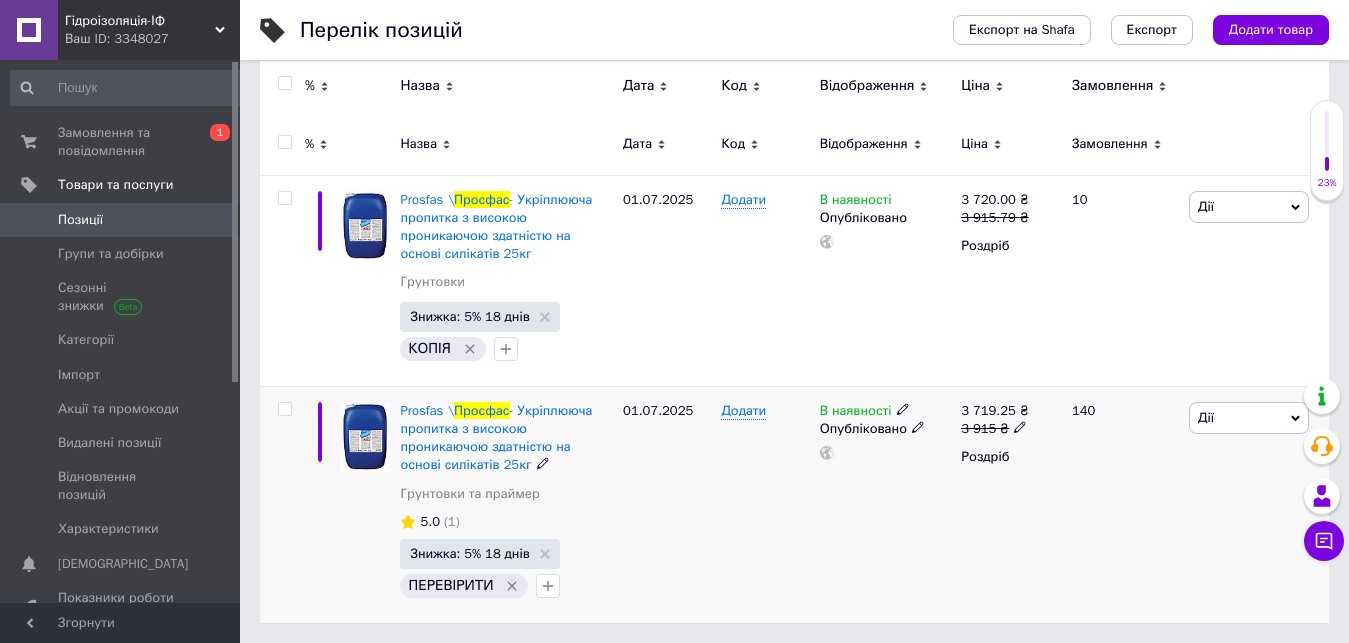 click 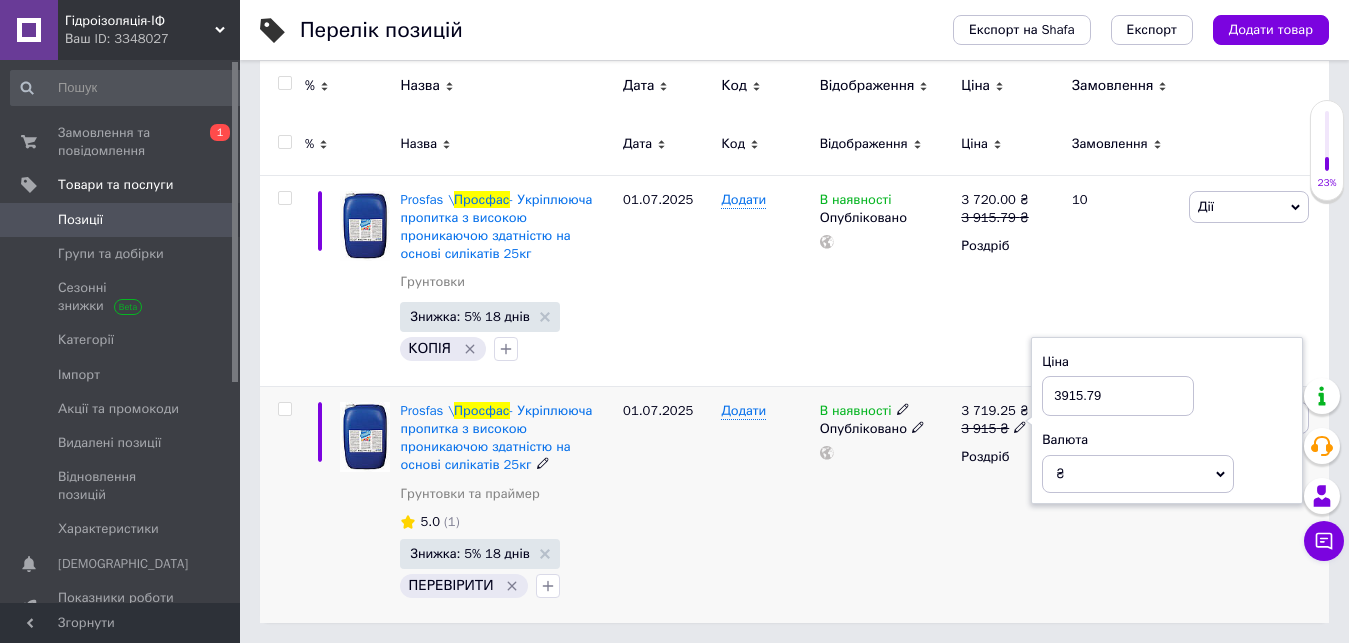 type on "3915.79" 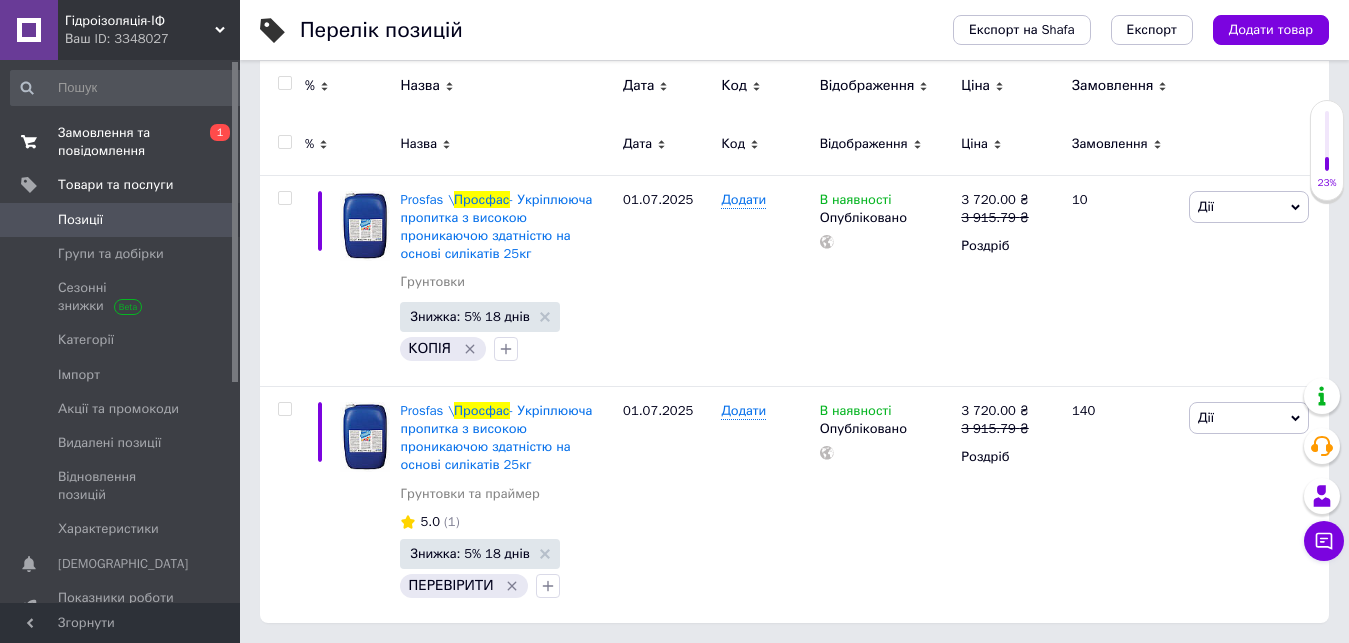click on "Замовлення та повідомлення" at bounding box center [121, 142] 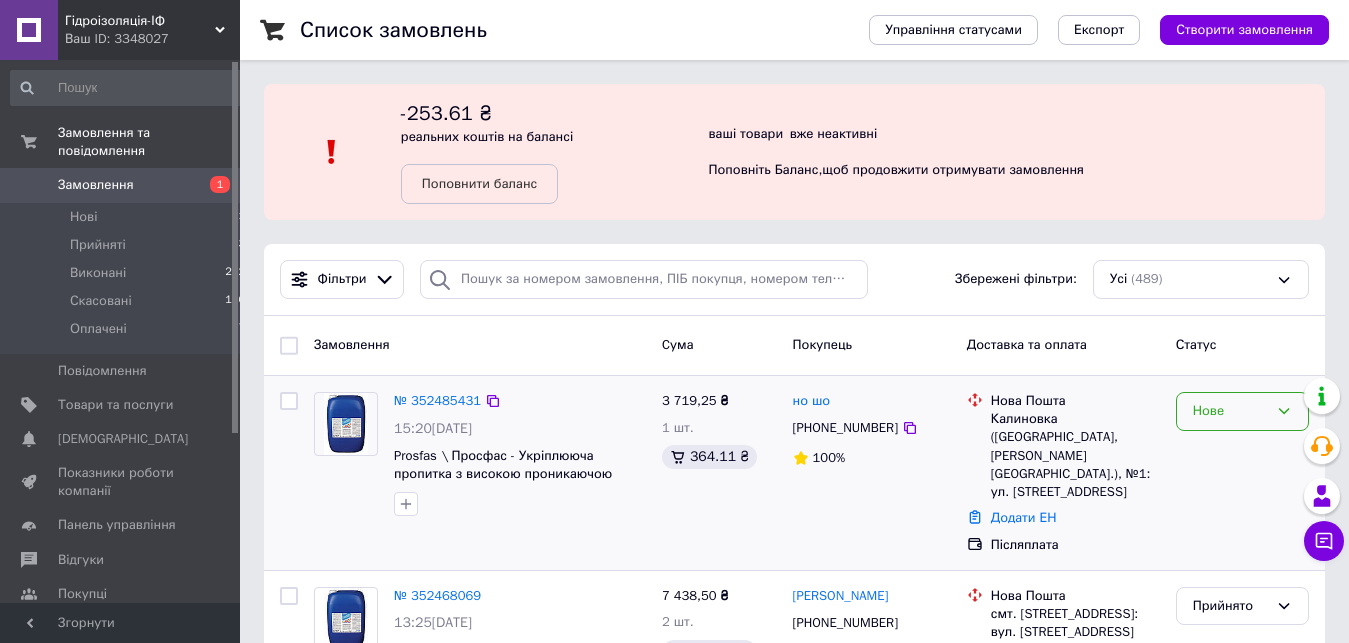click 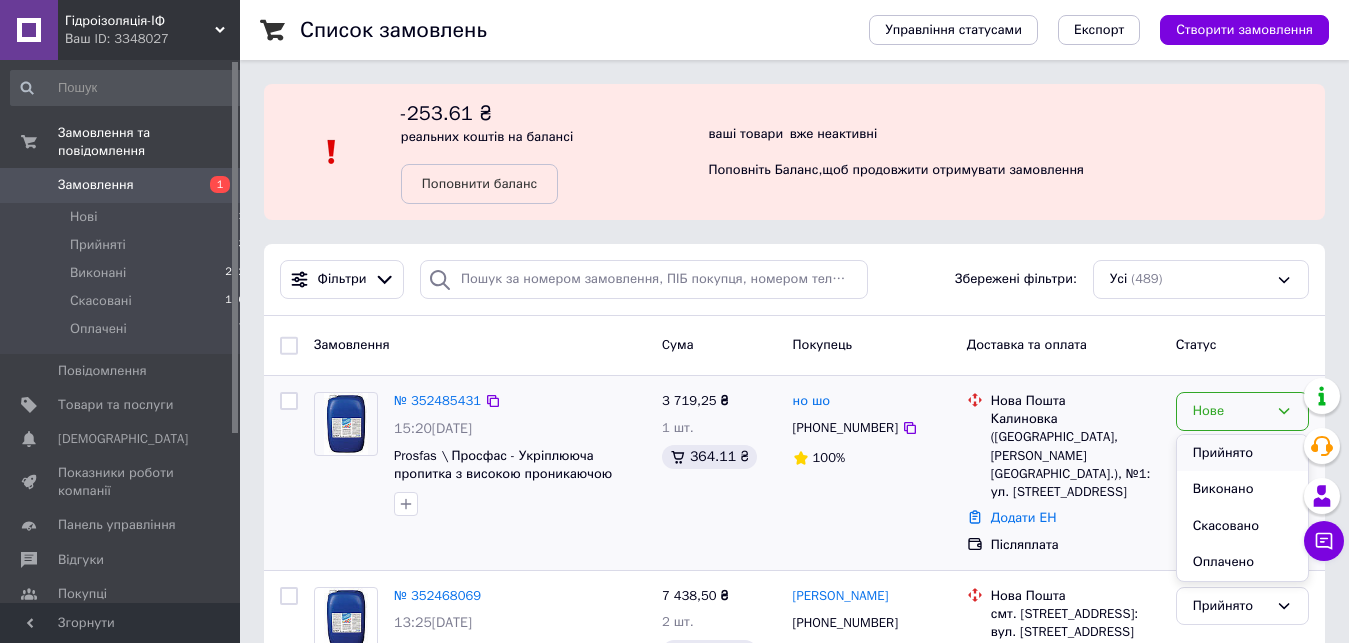 click on "Прийнято" at bounding box center (1242, 453) 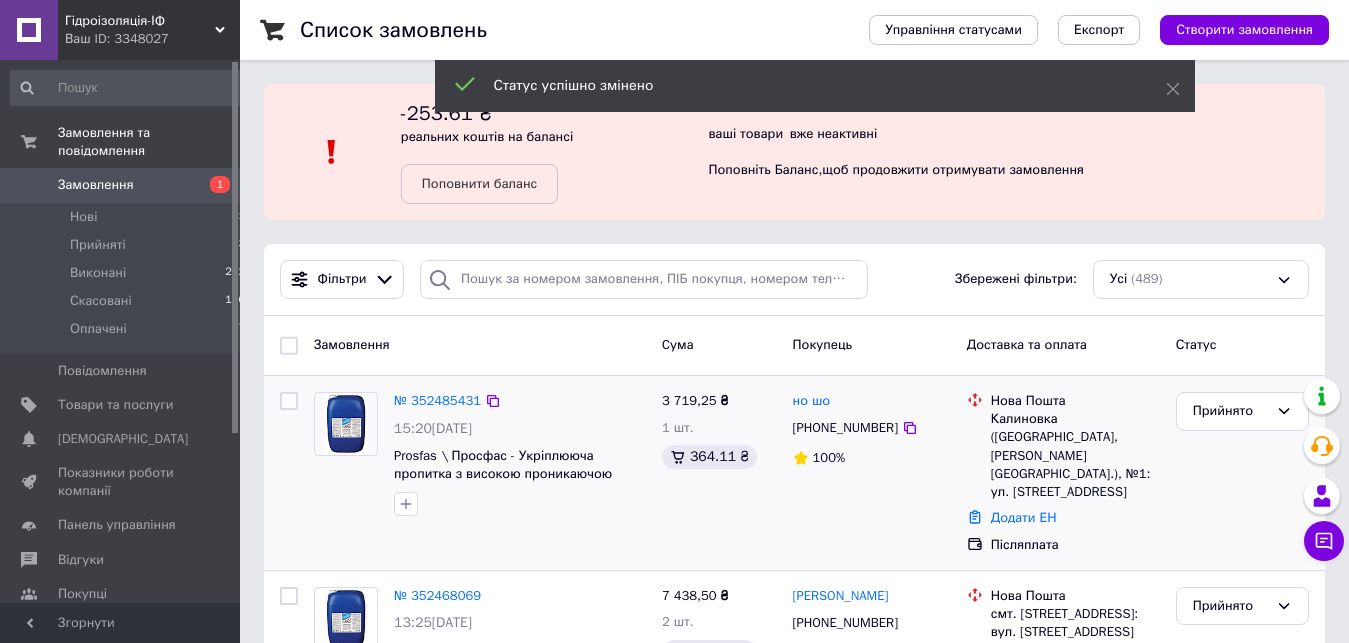 click on "Prosfas \ Просфас - Укріплююча пропитка з високою проникаючою здатністю на основі силікатів 25кг" at bounding box center [520, 465] 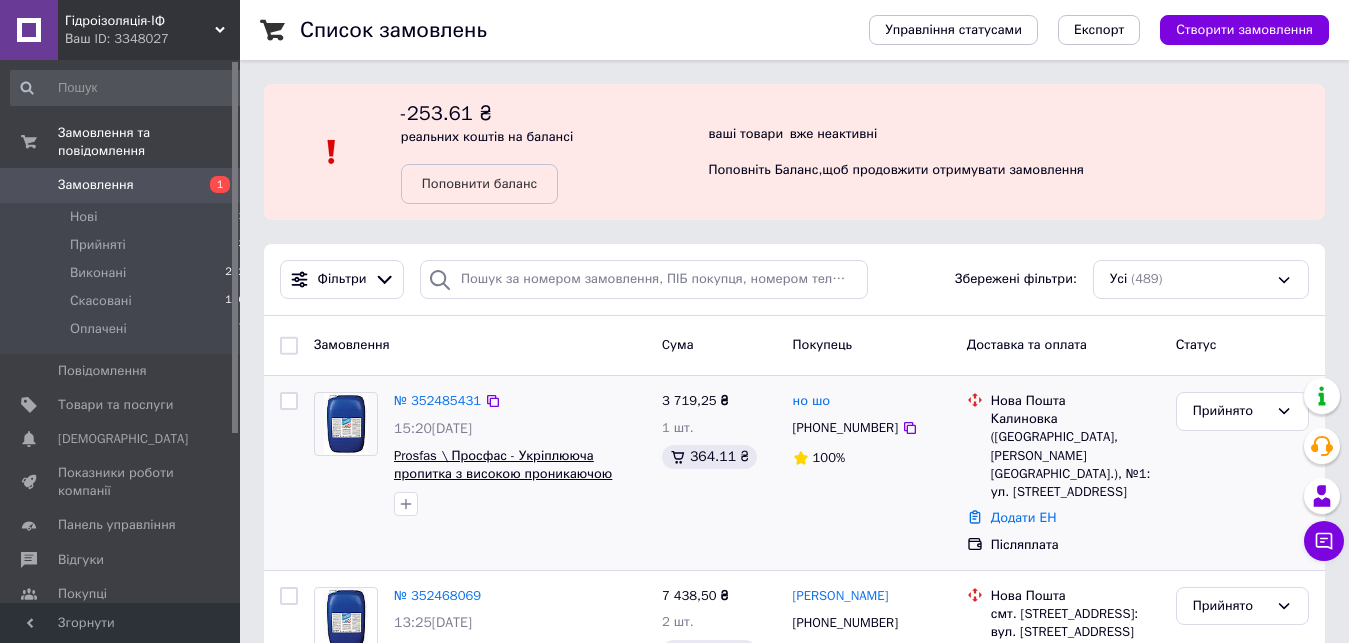 click on "Prosfas \ Просфас - Укріплююча пропитка з високою проникаючою здатністю на основі силікатів 25кг" at bounding box center (503, 474) 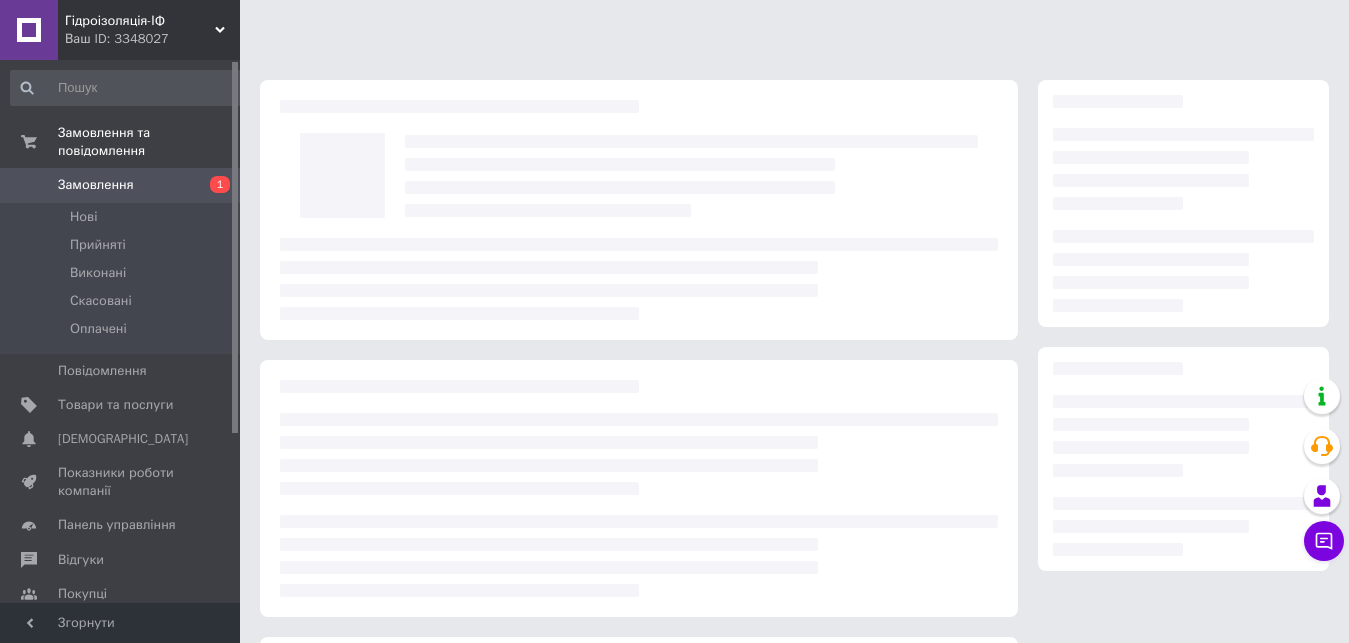 scroll, scrollTop: 0, scrollLeft: 0, axis: both 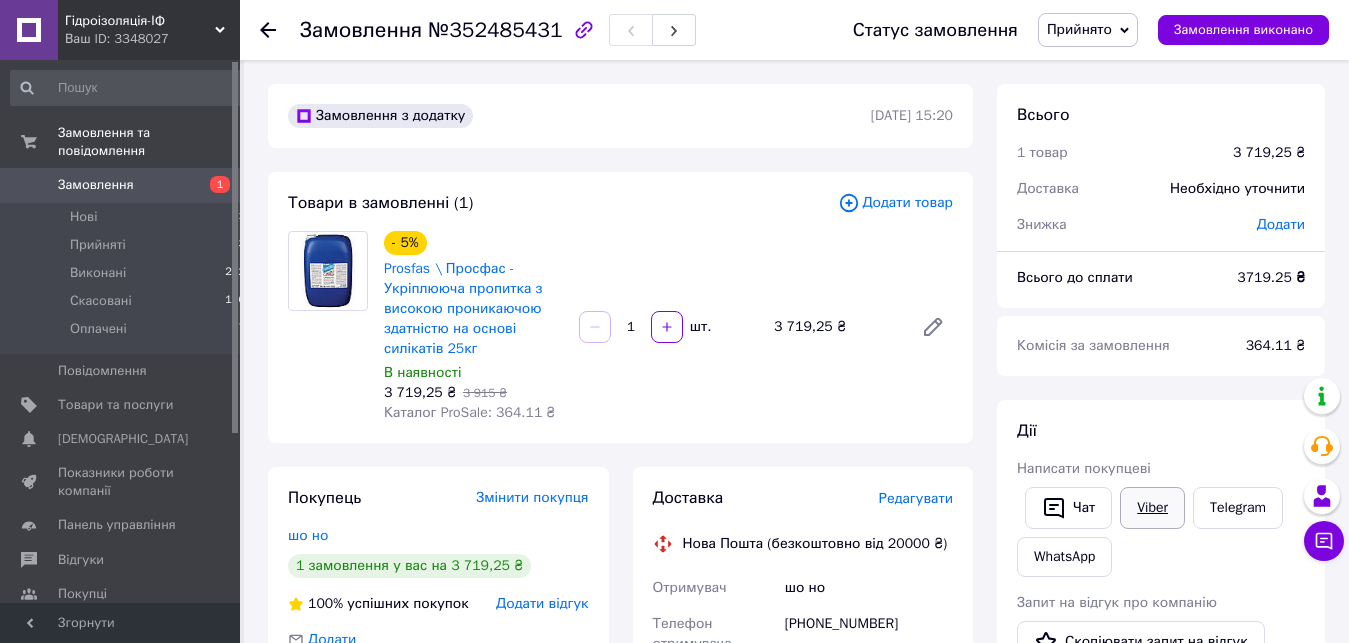 click on "Viber" at bounding box center [1152, 508] 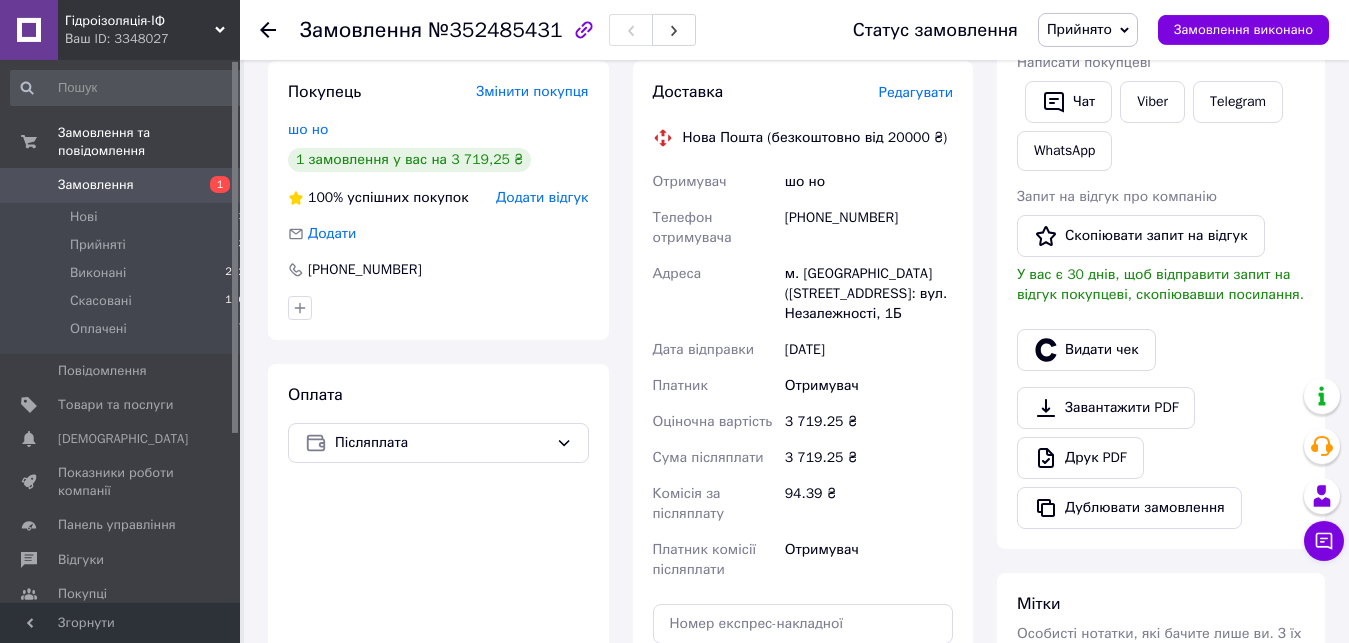 scroll, scrollTop: 408, scrollLeft: 0, axis: vertical 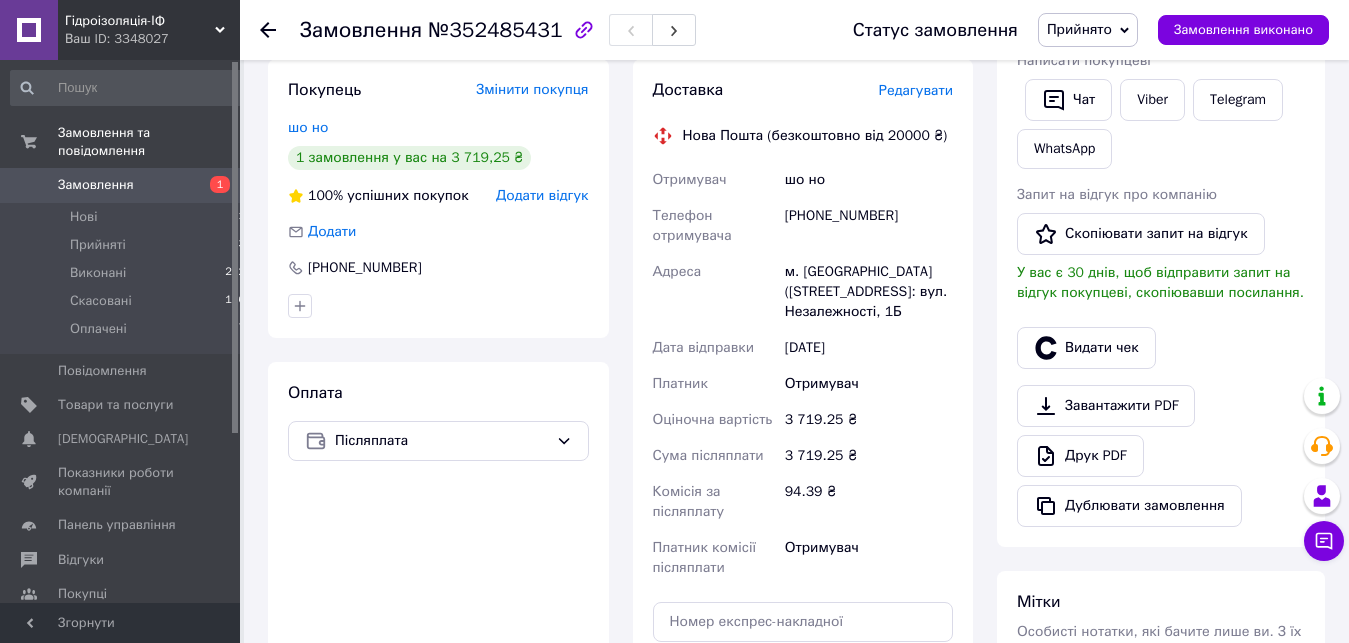 drag, startPoint x: 655, startPoint y: 181, endPoint x: 819, endPoint y: 334, distance: 224.28777 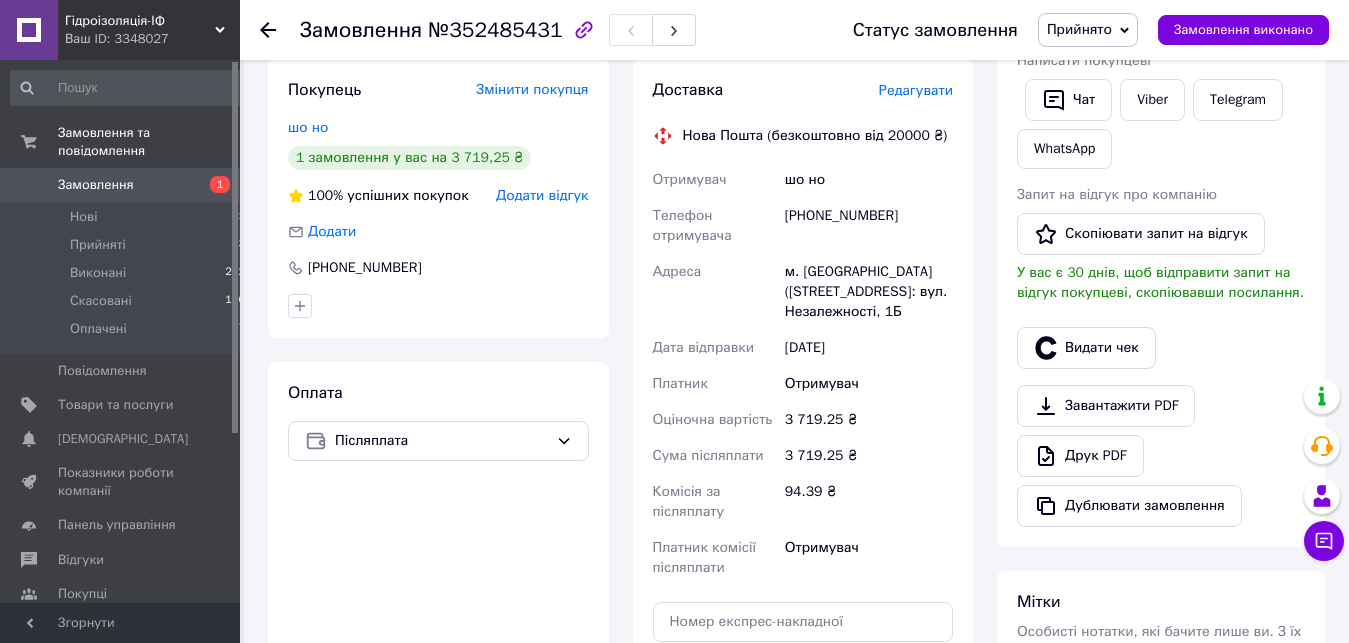 copy on "Отримувач шо но Телефон отримувача [PHONE_NUMBER] Адреса [PERSON_NAME]. [GEOGRAPHIC_DATA] ([STREET_ADDRESS]: вул. Незалежності, 1Б" 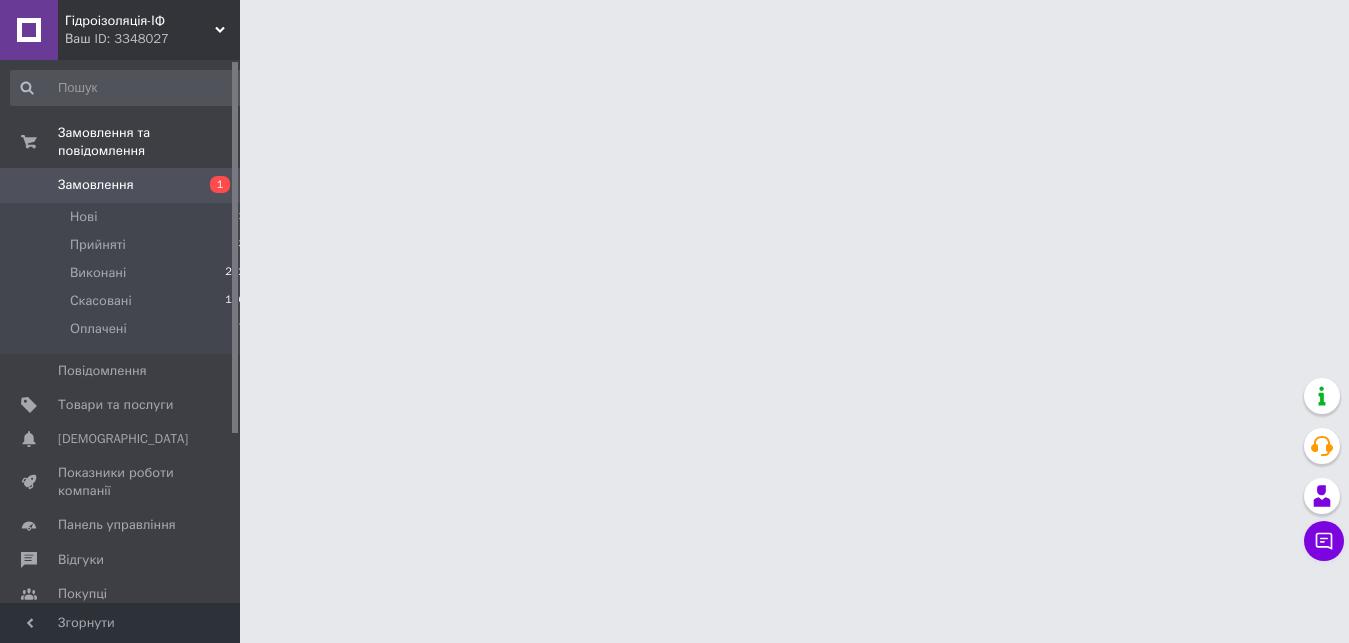 scroll, scrollTop: 0, scrollLeft: 0, axis: both 